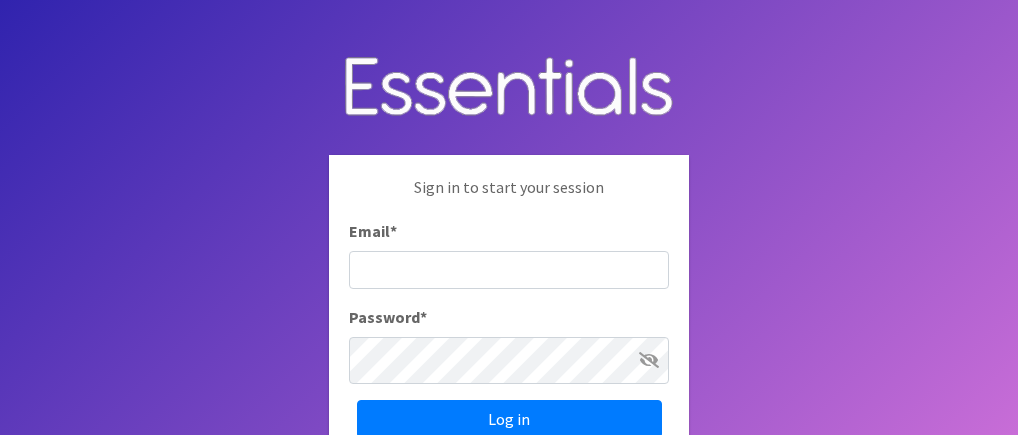 scroll, scrollTop: 0, scrollLeft: 0, axis: both 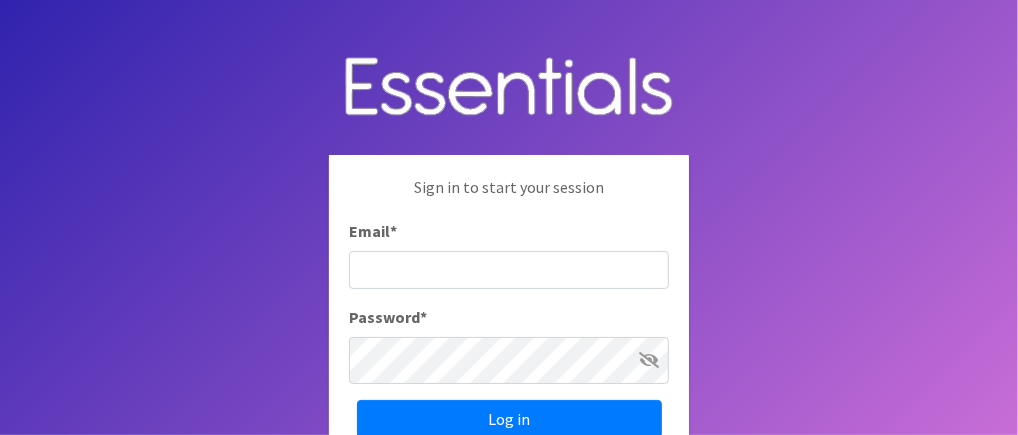 type on "[EMAIL]" 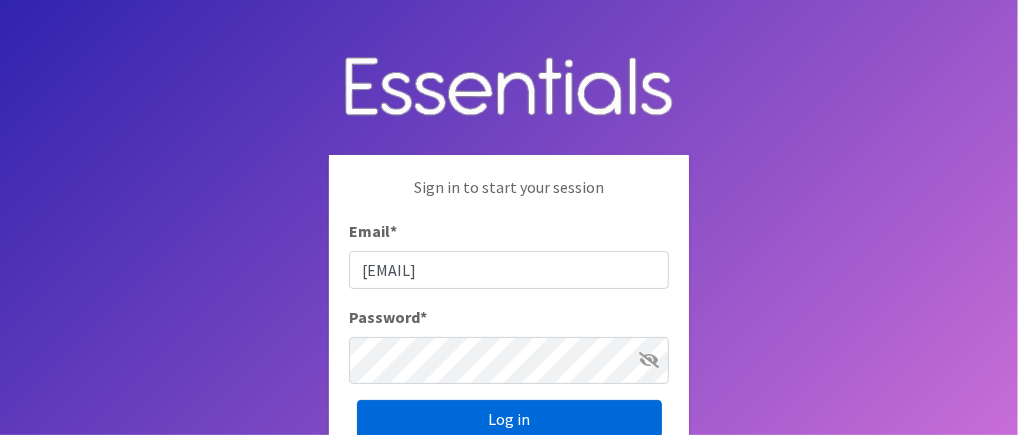 click on "Log in" at bounding box center [509, 419] 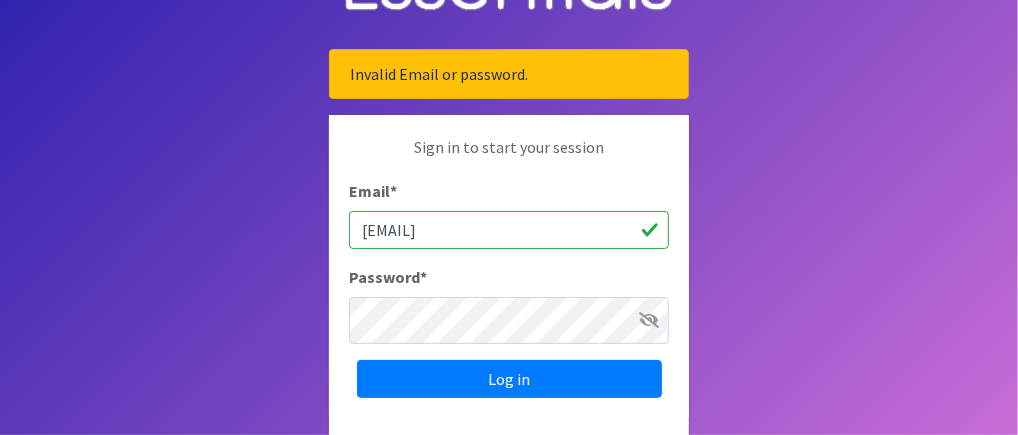 scroll, scrollTop: 125, scrollLeft: 0, axis: vertical 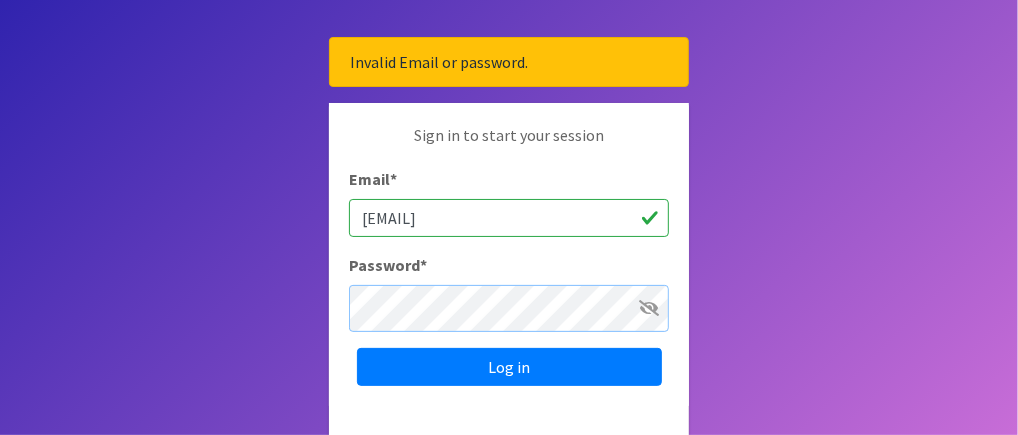 click on "Log in" at bounding box center [509, 367] 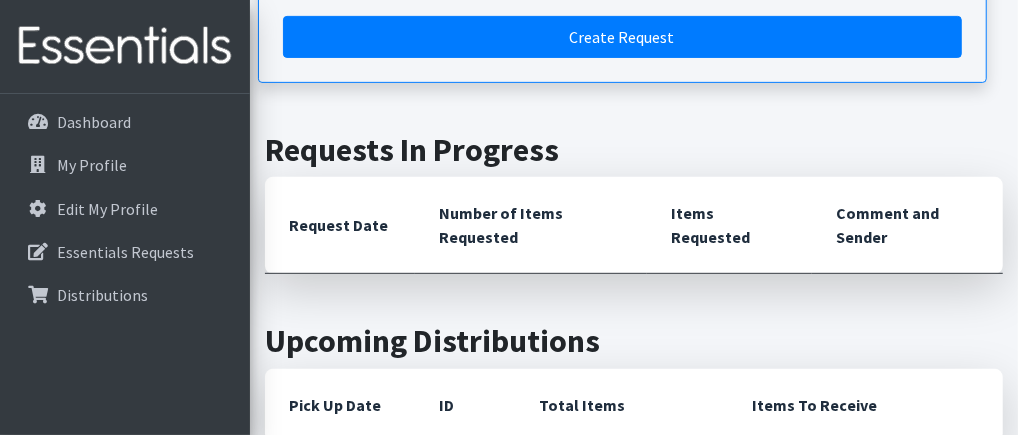 scroll, scrollTop: 396, scrollLeft: 0, axis: vertical 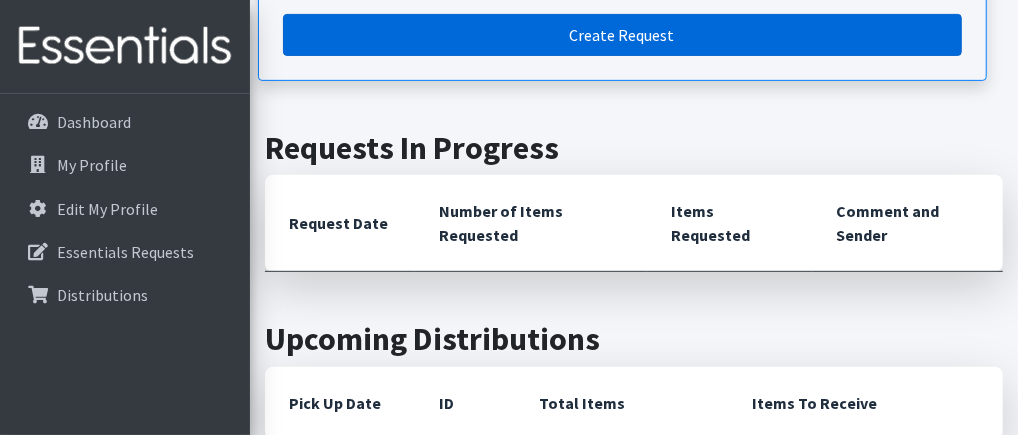 click on "Create Request" at bounding box center [622, 35] 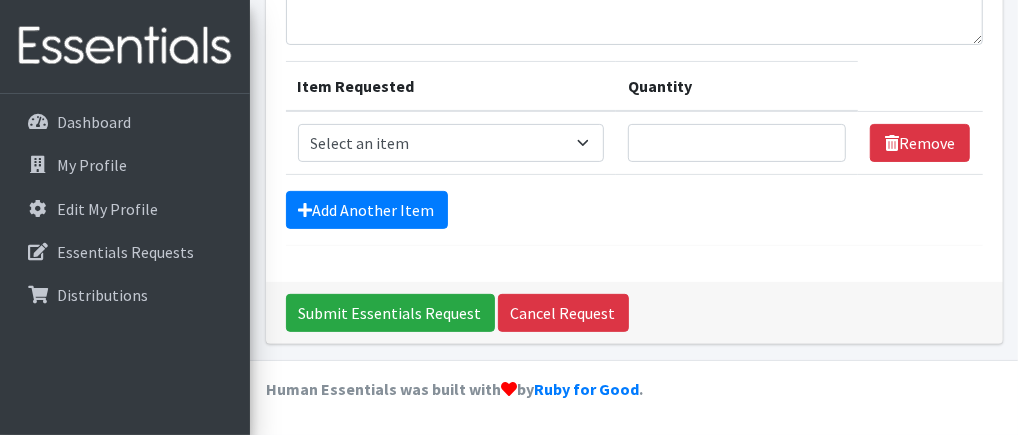 scroll, scrollTop: 344, scrollLeft: 0, axis: vertical 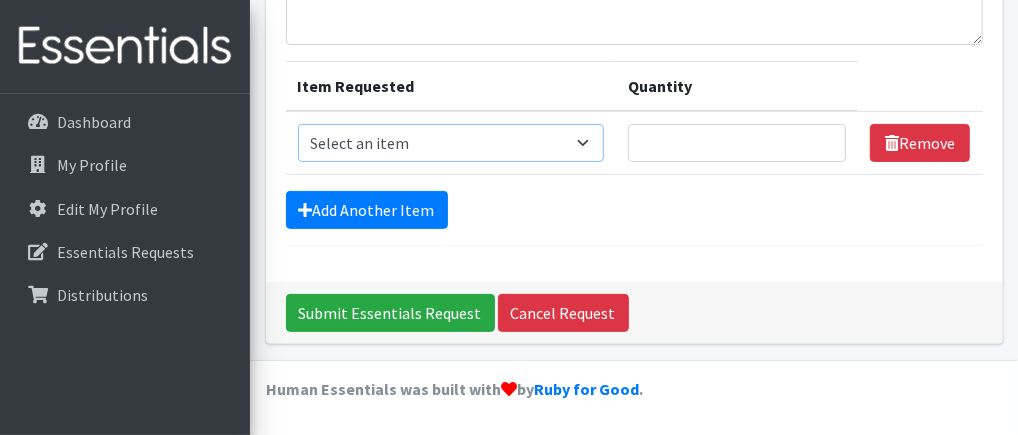 click on "Select an item
Kids (Newborn)
Kids (Size 1)
Kids (Size 2)
Kids (Size 3)
Kids (Size 4)
Kids (Size 5)
Kids (Size 6)
Kids (Size 7)
Kids Pull-Ups (2T-3T)
Kids Pull-Ups (3T-4T)
Kids Pull-Ups (4T-5T)
Mixed Kit
Pad Kit
Reusable Period Underwear - Adult Medium
Reusable Period Underwear - Adult XL
Reusable Period Underwear - Teen Large
Tampon Kit
Wipes (Baby)" at bounding box center [451, 143] 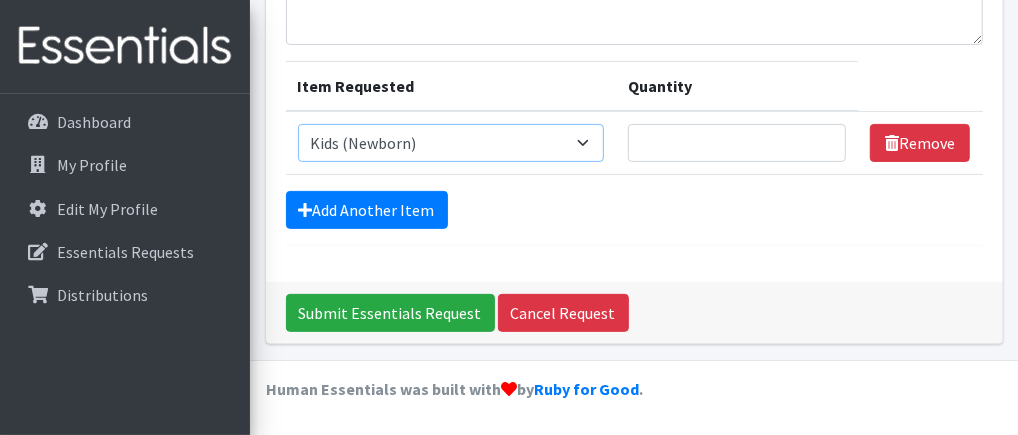 click on "Select an item
Kids (Newborn)
Kids (Size 1)
Kids (Size 2)
Kids (Size 3)
Kids (Size 4)
Kids (Size 5)
Kids (Size 6)
Kids (Size 7)
Kids Pull-Ups (2T-3T)
Kids Pull-Ups (3T-4T)
Kids Pull-Ups (4T-5T)
Mixed Kit
Pad Kit
Reusable Period Underwear - Adult Medium
Reusable Period Underwear - Adult XL
Reusable Period Underwear - Teen Large
Tampon Kit
Wipes (Baby)" at bounding box center (451, 143) 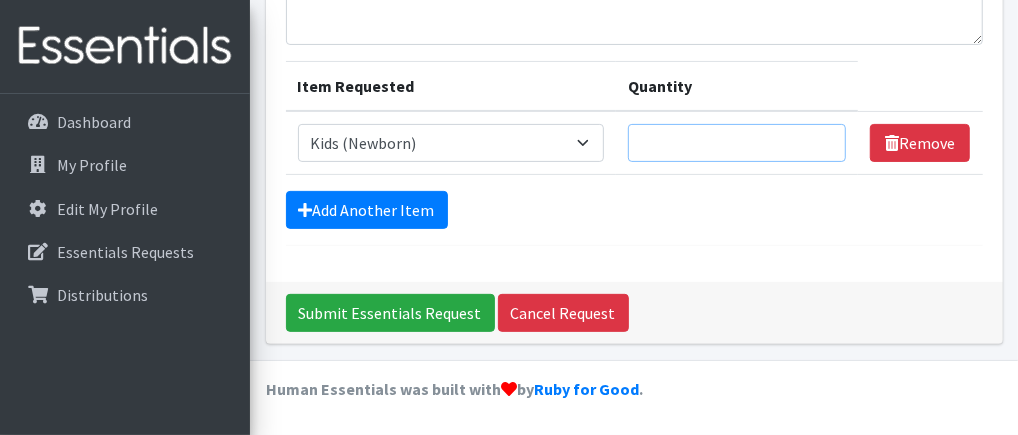 click on "Quantity" at bounding box center (737, 143) 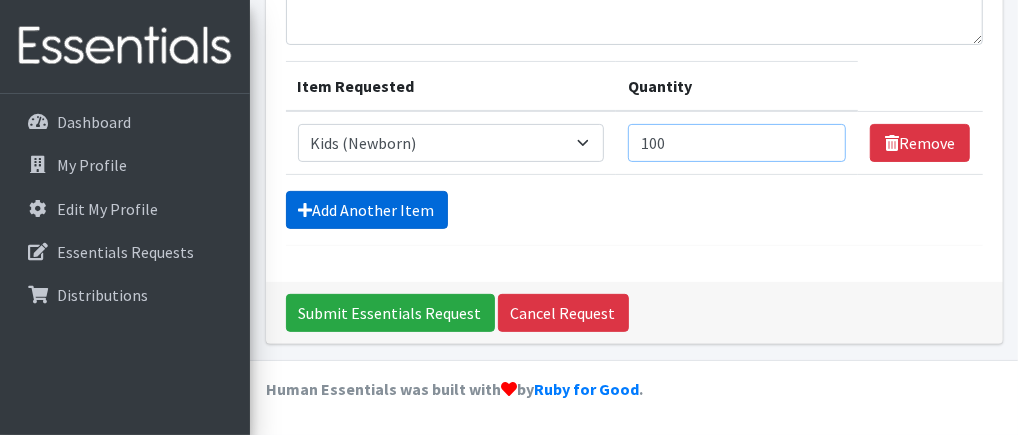 type on "100" 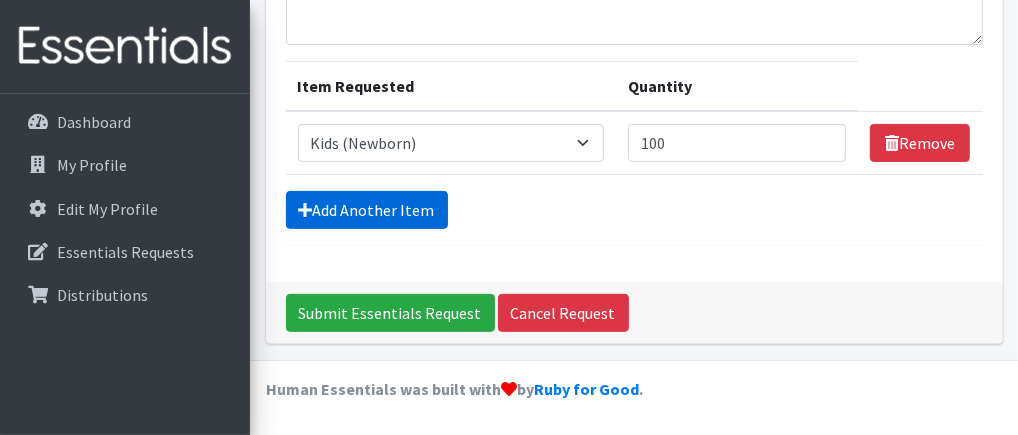 click on "Add Another Item" at bounding box center (367, 210) 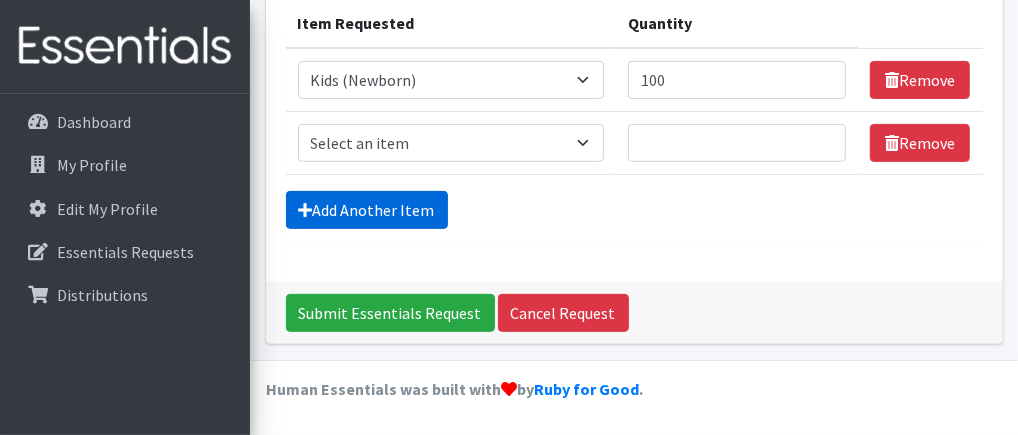 scroll, scrollTop: 486, scrollLeft: 0, axis: vertical 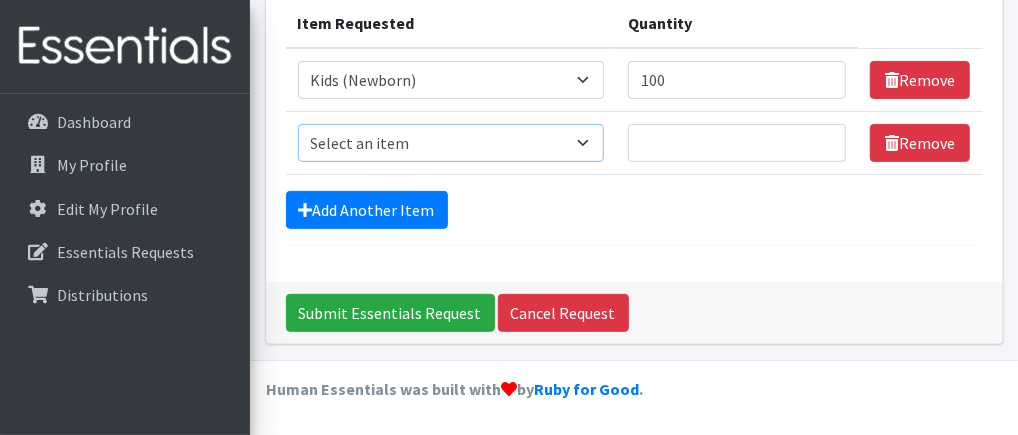 click on "Select an item
Kids (Newborn)
Kids (Size 1)
Kids (Size 2)
Kids (Size 3)
Kids (Size 4)
Kids (Size 5)
Kids (Size 6)
Kids (Size 7)
Kids Pull-Ups (2T-3T)
Kids Pull-Ups (3T-4T)
Kids Pull-Ups (4T-5T)
Mixed Kit
Pad Kit
Reusable Period Underwear - Adult Medium
Reusable Period Underwear - Adult XL
Reusable Period Underwear - Teen Large
Tampon Kit
Wipes (Baby)" at bounding box center [451, 143] 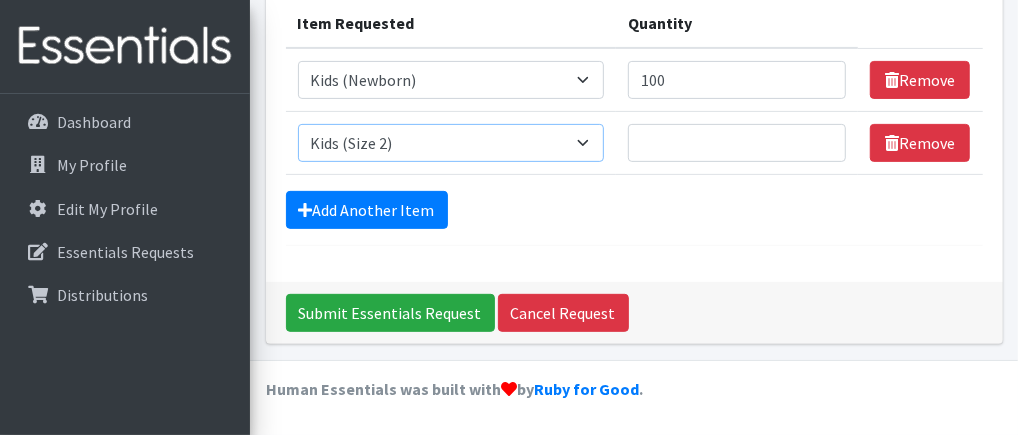 click on "Select an item
Kids (Newborn)
Kids (Size 1)
Kids (Size 2)
Kids (Size 3)
Kids (Size 4)
Kids (Size 5)
Kids (Size 6)
Kids (Size 7)
Kids Pull-Ups (2T-3T)
Kids Pull-Ups (3T-4T)
Kids Pull-Ups (4T-5T)
Mixed Kit
Pad Kit
Reusable Period Underwear - Adult Medium
Reusable Period Underwear - Adult XL
Reusable Period Underwear - Teen Large
Tampon Kit
Wipes (Baby)" at bounding box center (451, 143) 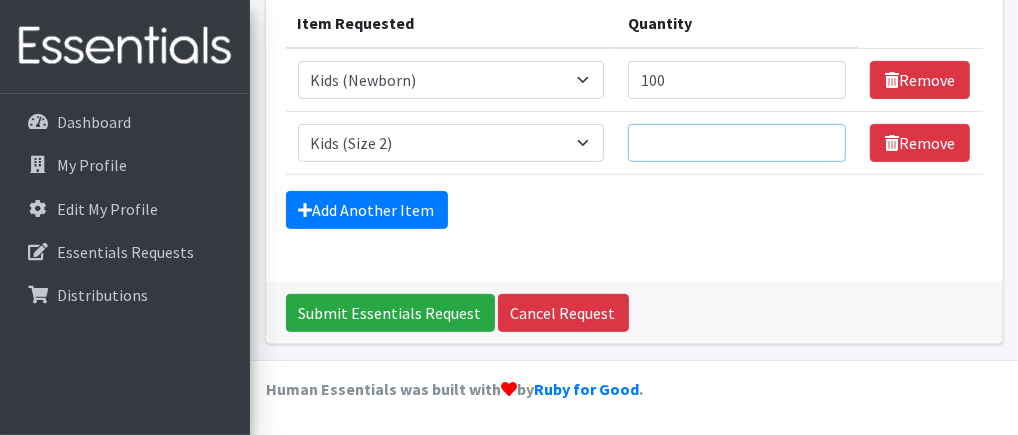 click on "Quantity" at bounding box center [737, 143] 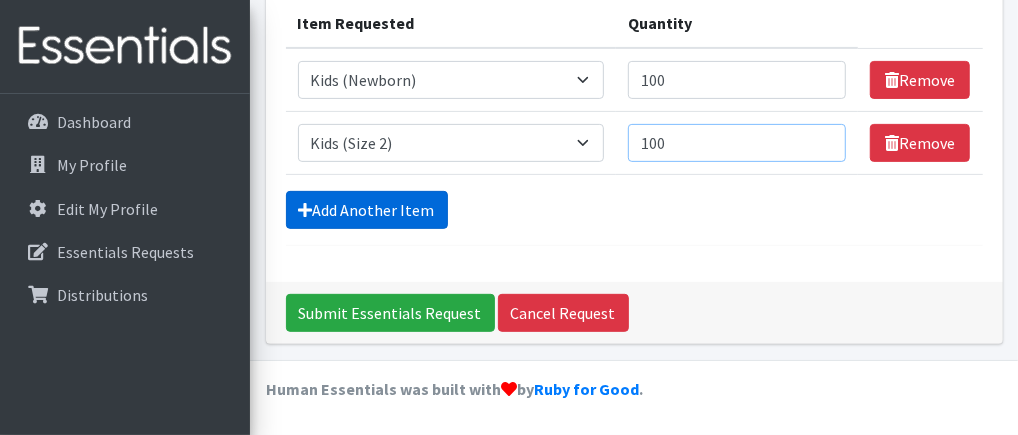 type on "100" 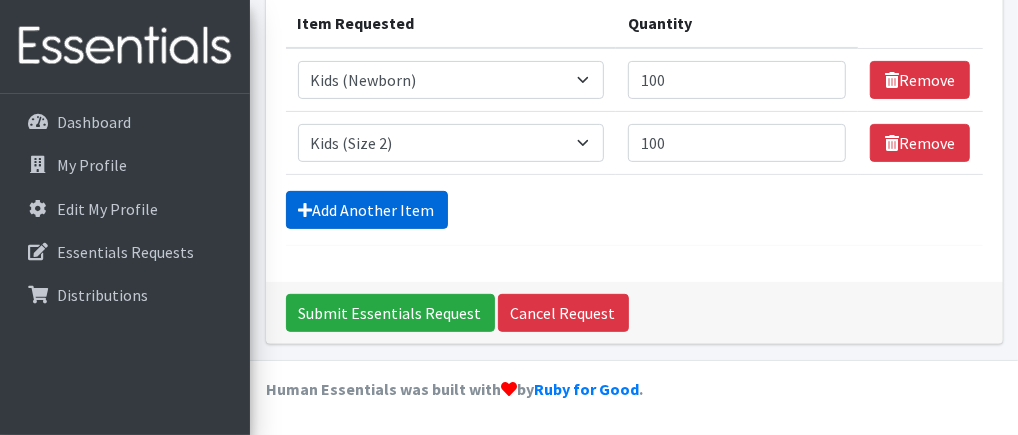 click on "Add Another Item" at bounding box center [367, 210] 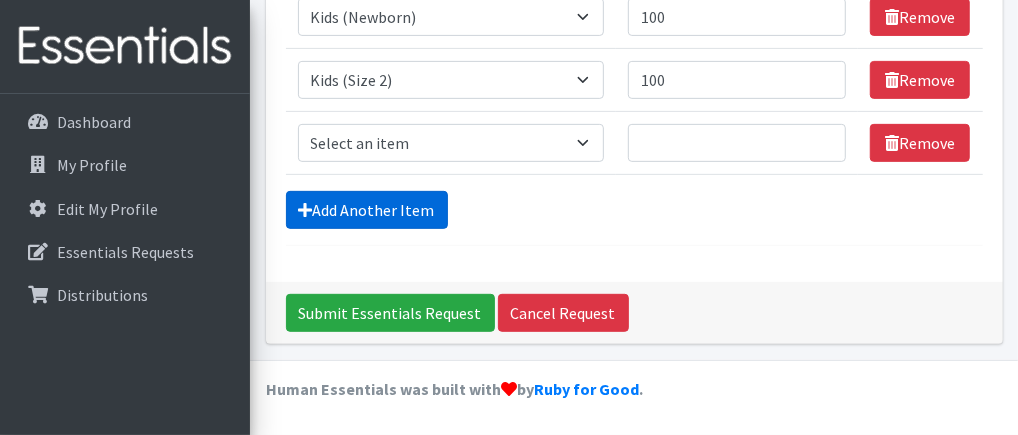 scroll, scrollTop: 593, scrollLeft: 0, axis: vertical 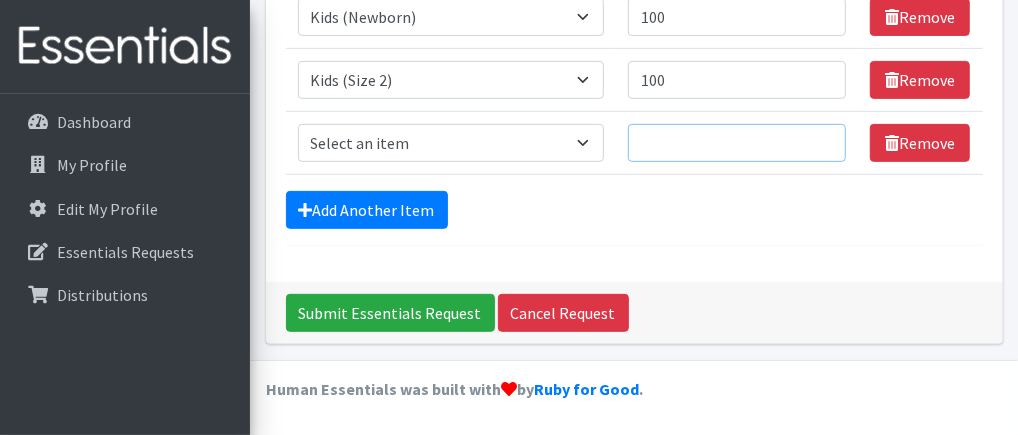 click on "Quantity" at bounding box center [737, 143] 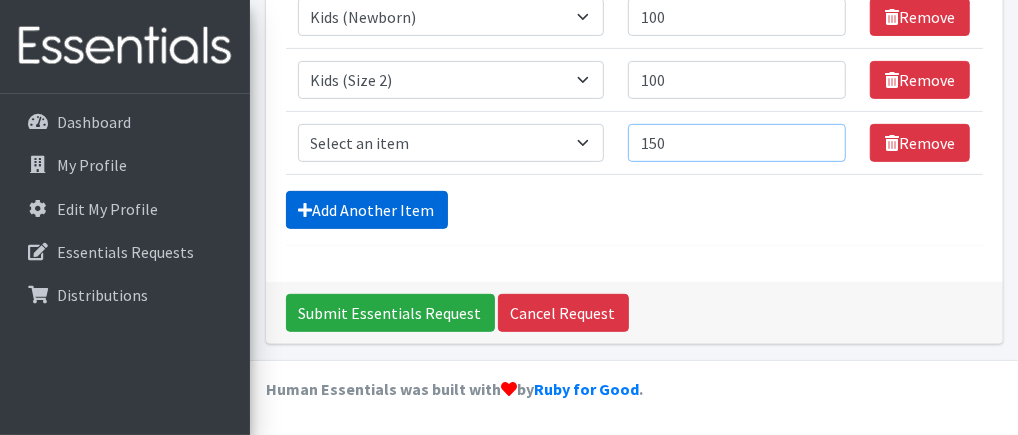 type on "150" 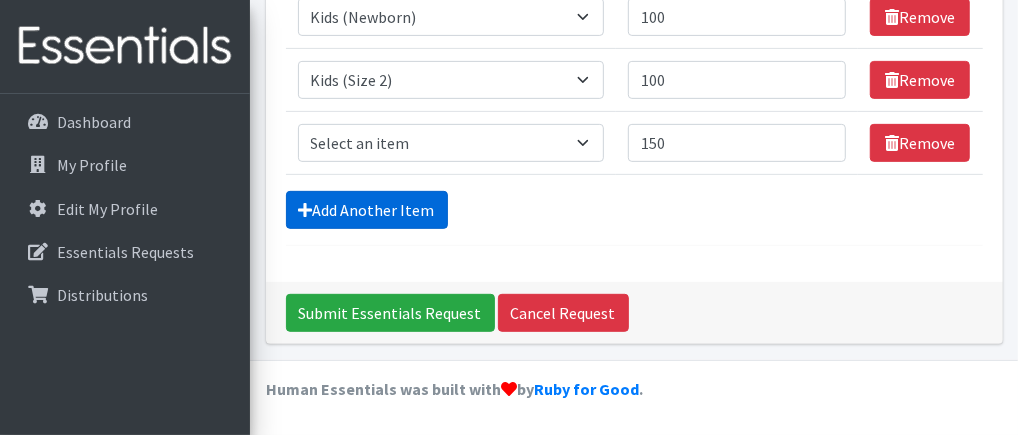 click on "Add Another Item" at bounding box center [367, 210] 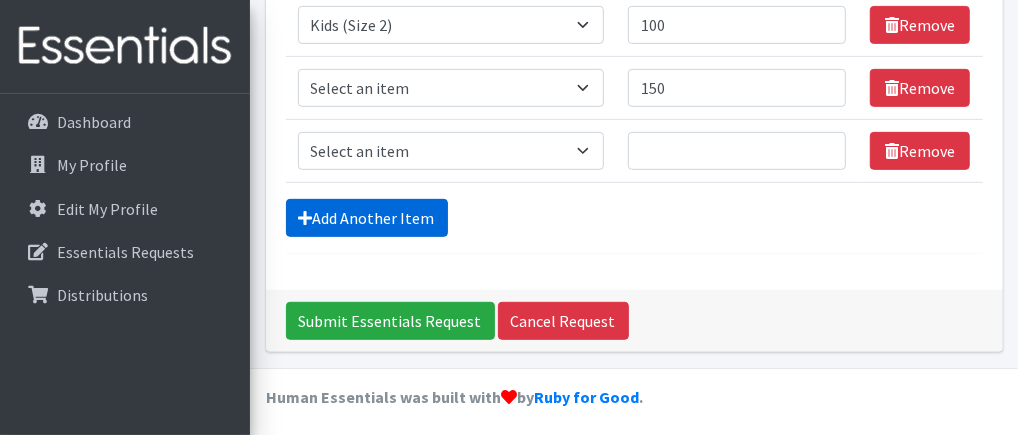 scroll, scrollTop: 425, scrollLeft: 0, axis: vertical 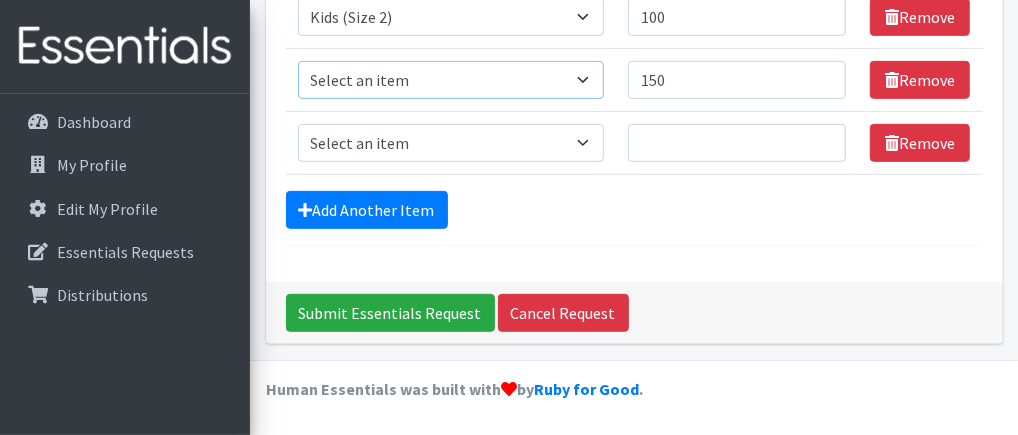 click on "Select an item
Kids (Newborn)
Kids (Size 1)
Kids (Size 2)
Kids (Size 3)
Kids (Size 4)
Kids (Size 5)
Kids (Size 6)
Kids (Size 7)
Kids Pull-Ups (2T-3T)
Kids Pull-Ups (3T-4T)
Kids Pull-Ups (4T-5T)
Mixed Kit
Pad Kit
Reusable Period Underwear - Adult Medium
Reusable Period Underwear - Adult XL
Reusable Period Underwear - Teen Large
Tampon Kit
Wipes (Baby)" at bounding box center [451, 80] 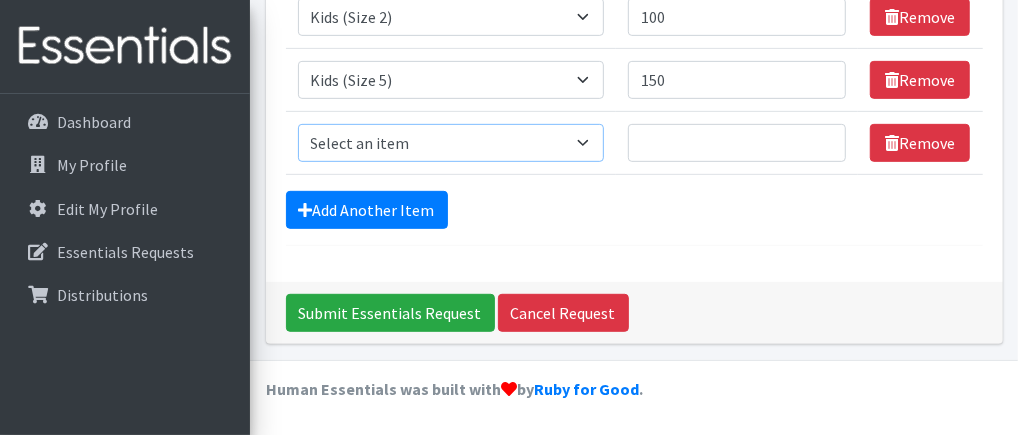 click on "Select an item
Kids (Newborn)
Kids (Size 1)
Kids (Size 2)
Kids (Size 3)
Kids (Size 4)
Kids (Size 5)
Kids (Size 6)
Kids (Size 7)
Kids Pull-Ups (2T-3T)
Kids Pull-Ups (3T-4T)
Kids Pull-Ups (4T-5T)
Mixed Kit
Pad Kit
Reusable Period Underwear - Adult Medium
Reusable Period Underwear - Adult XL
Reusable Period Underwear - Teen Large
Tampon Kit
Wipes (Baby)" at bounding box center [451, 143] 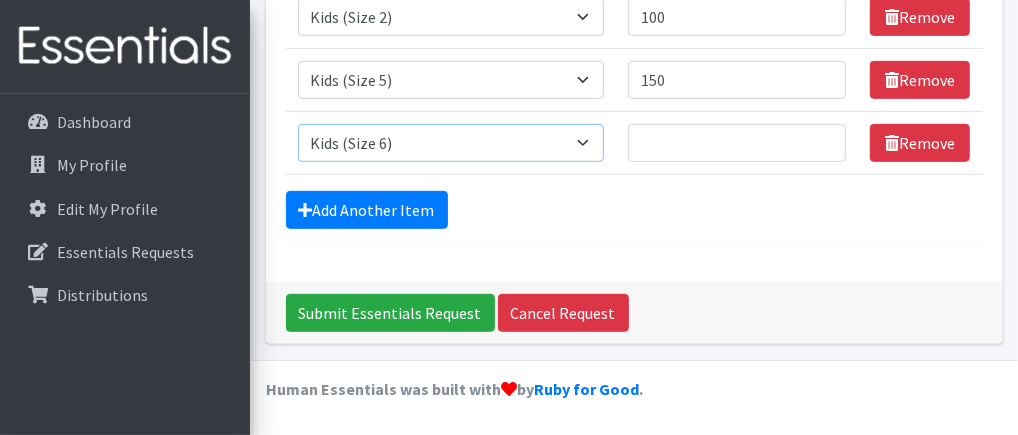 click on "Select an item
Kids (Newborn)
Kids (Size 1)
Kids (Size 2)
Kids (Size 3)
Kids (Size 4)
Kids (Size 5)
Kids (Size 6)
Kids (Size 7)
Kids Pull-Ups (2T-3T)
Kids Pull-Ups (3T-4T)
Kids Pull-Ups (4T-5T)
Mixed Kit
Pad Kit
Reusable Period Underwear - Adult Medium
Reusable Period Underwear - Adult XL
Reusable Period Underwear - Teen Large
Tampon Kit
Wipes (Baby)" at bounding box center [451, 143] 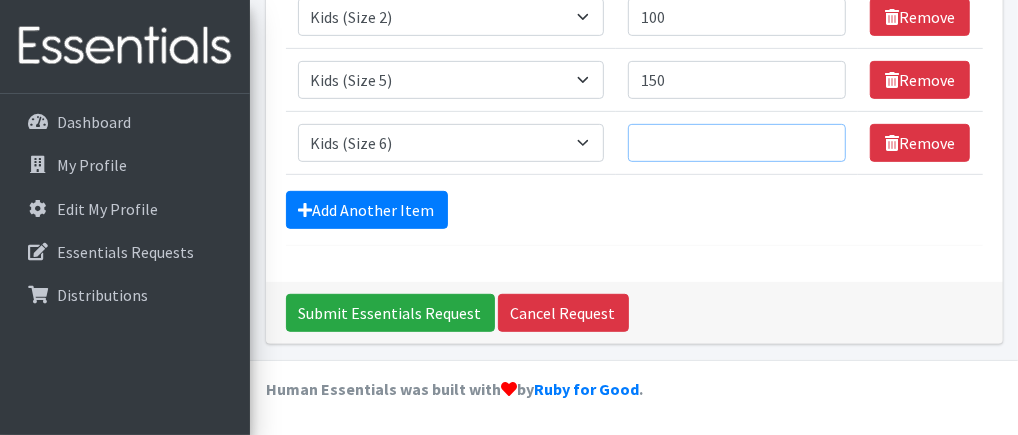 click on "Quantity" at bounding box center (737, 143) 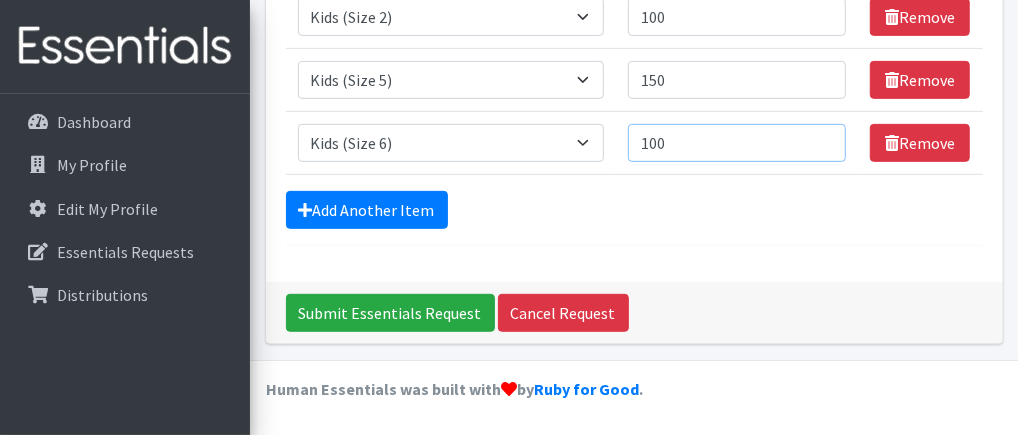 type on "100" 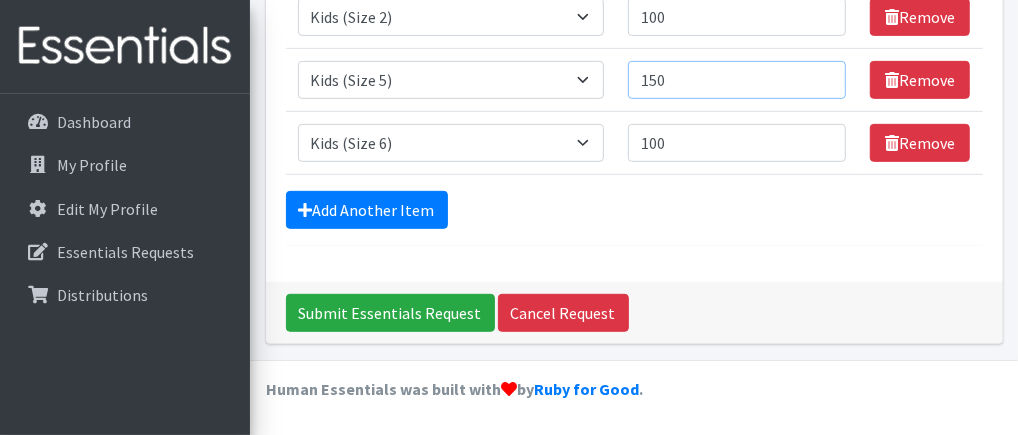 click on "150" at bounding box center (737, 80) 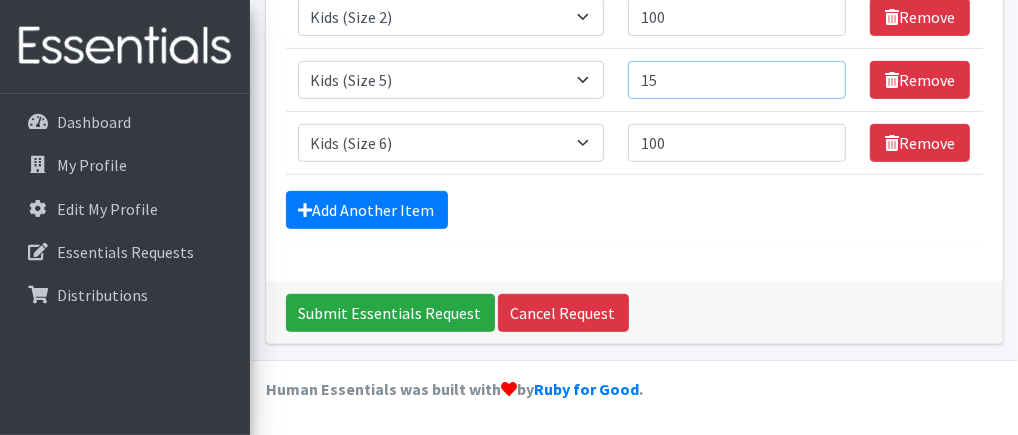 type on "1" 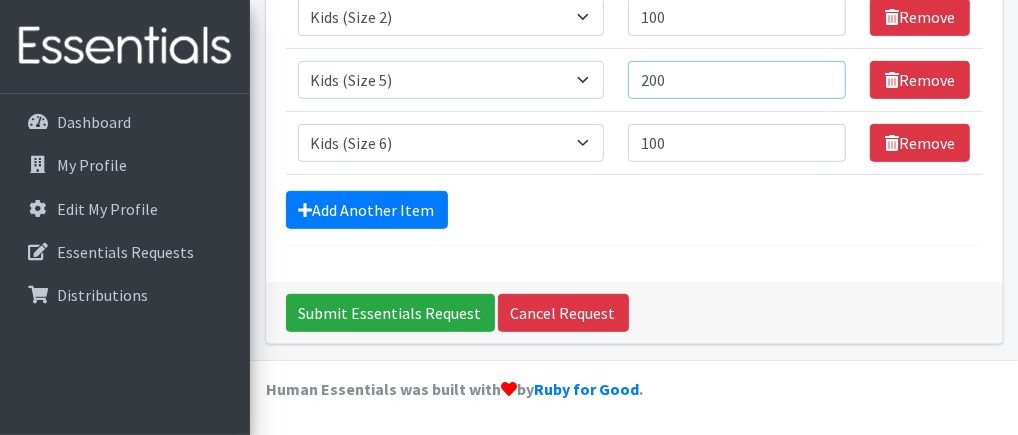 type on "200" 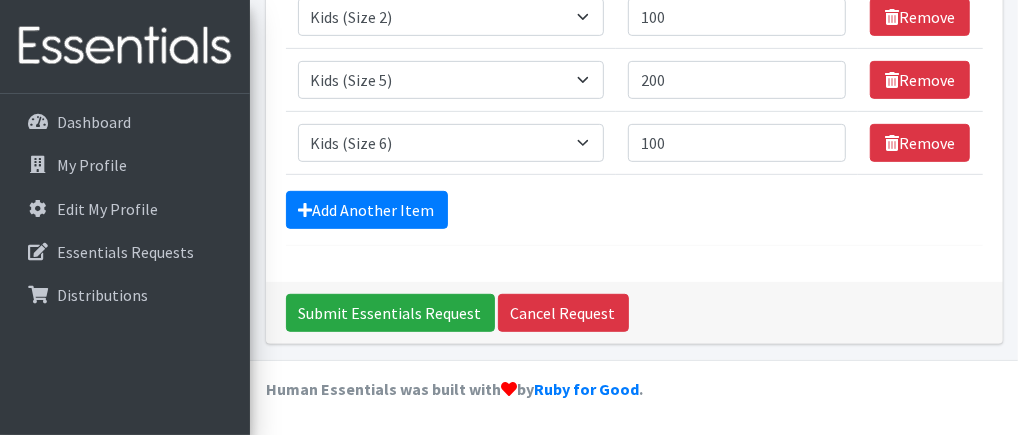 click on "Item Requested
Select an item
Kids (Newborn)
Kids (Size 1)
Kids (Size 2)
Kids (Size 3)
Kids (Size 4)
Kids (Size 5)
Kids (Size 6)
Kids (Size 7)
Kids Pull-Ups (2T-3T)
Kids Pull-Ups (3T-4T)
Kids Pull-Ups (4T-5T)
Mixed Kit
Pad Kit
Reusable Period Underwear - Adult Medium
Reusable Period Underwear - Adult XL
Reusable Period Underwear - Teen Large
Tampon Kit
Wipes (Baby)" at bounding box center [451, 80] 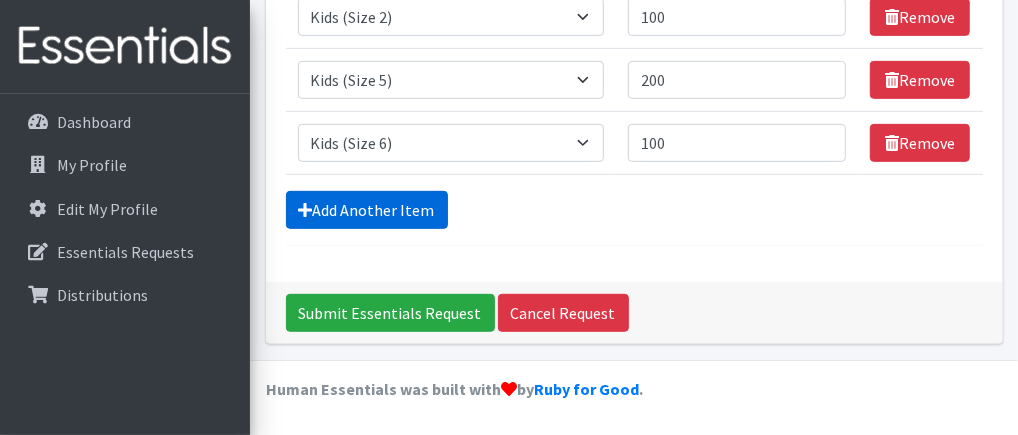click on "Add Another Item" at bounding box center (367, 210) 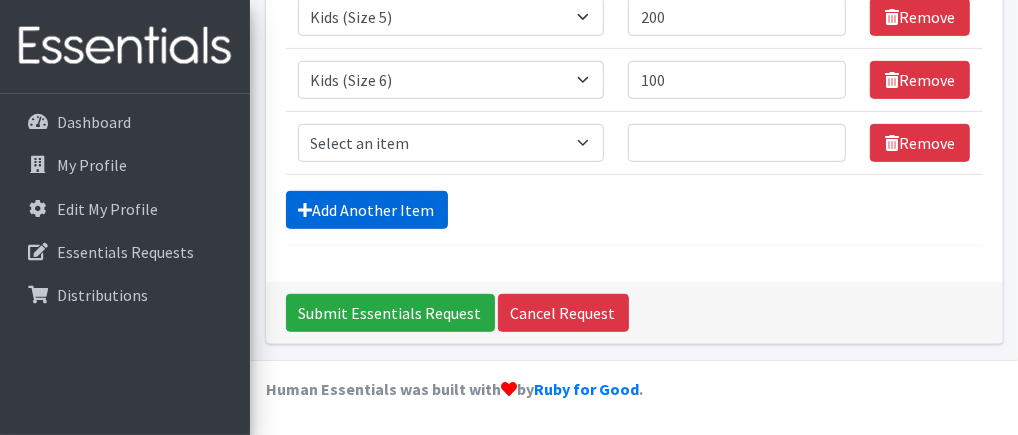 scroll, scrollTop: 805, scrollLeft: 0, axis: vertical 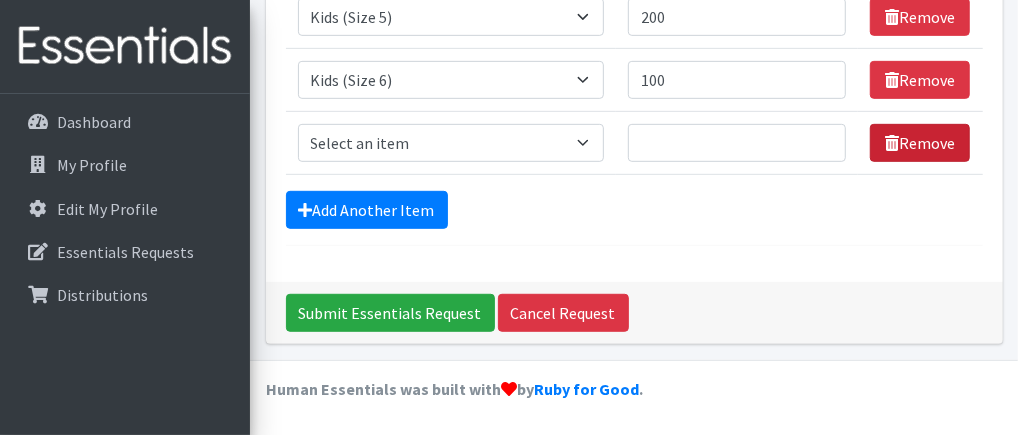 click on "Remove" at bounding box center (920, 143) 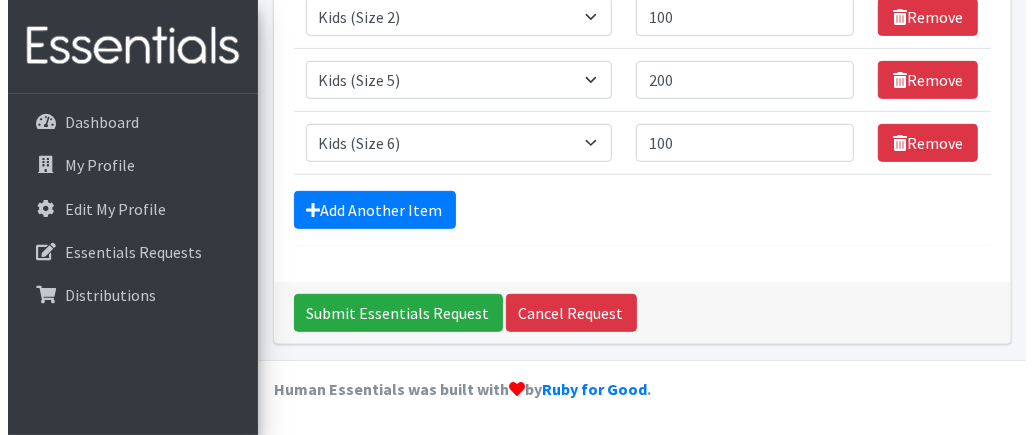 scroll, scrollTop: 699, scrollLeft: 0, axis: vertical 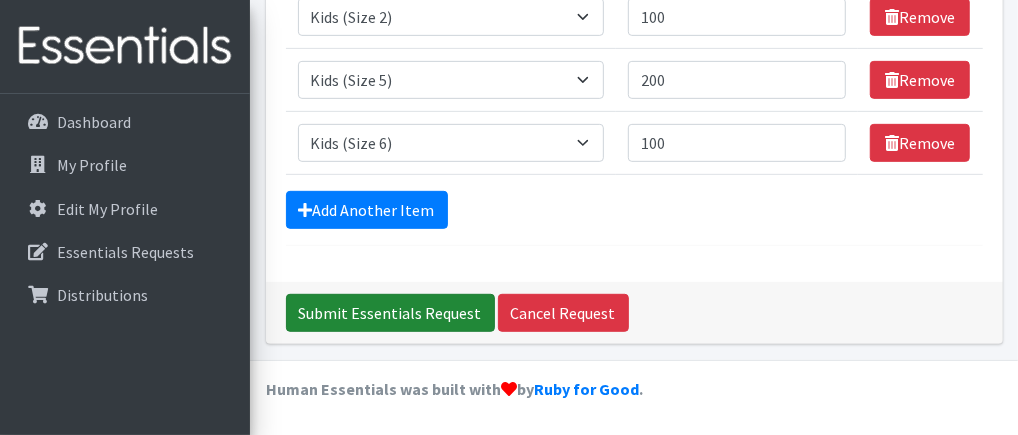 click on "Submit Essentials Request" at bounding box center [390, 313] 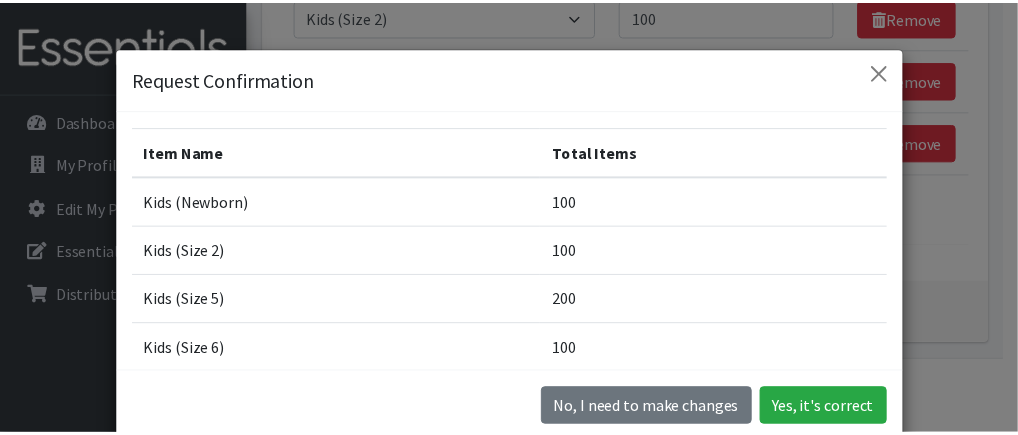 scroll, scrollTop: 180, scrollLeft: 0, axis: vertical 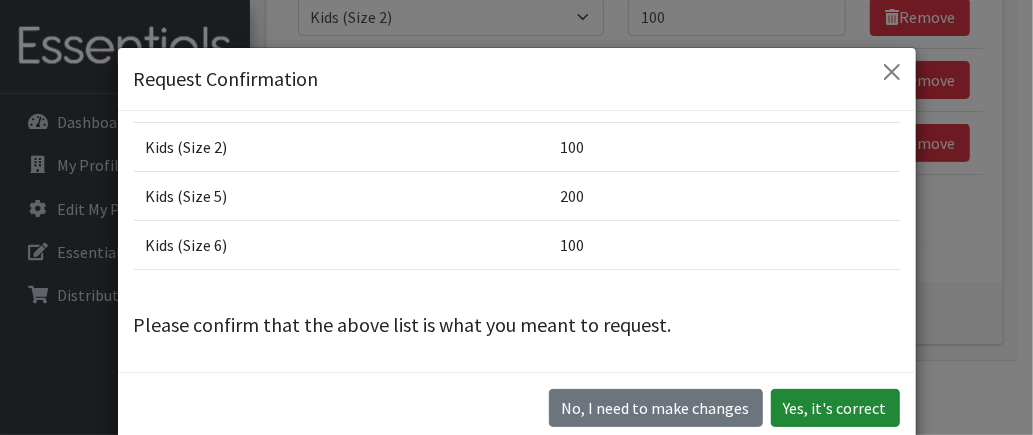 click on "Yes, it's correct" at bounding box center [835, 408] 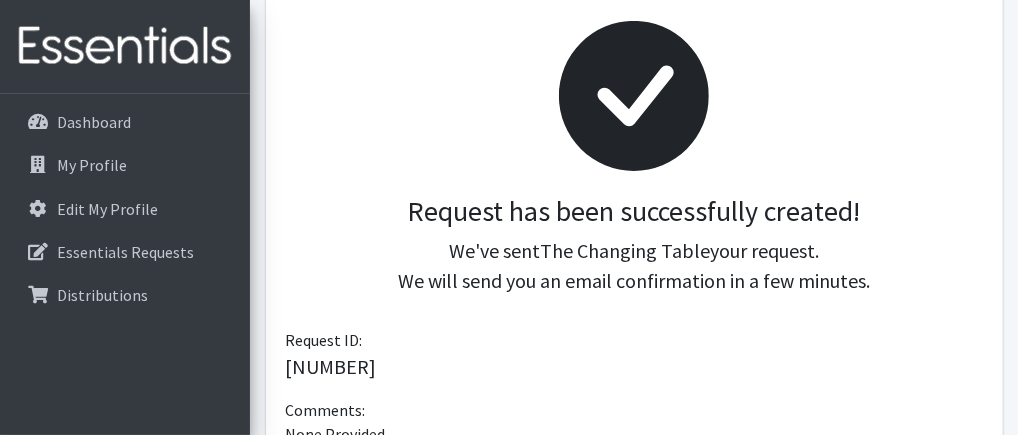 scroll, scrollTop: 282, scrollLeft: 0, axis: vertical 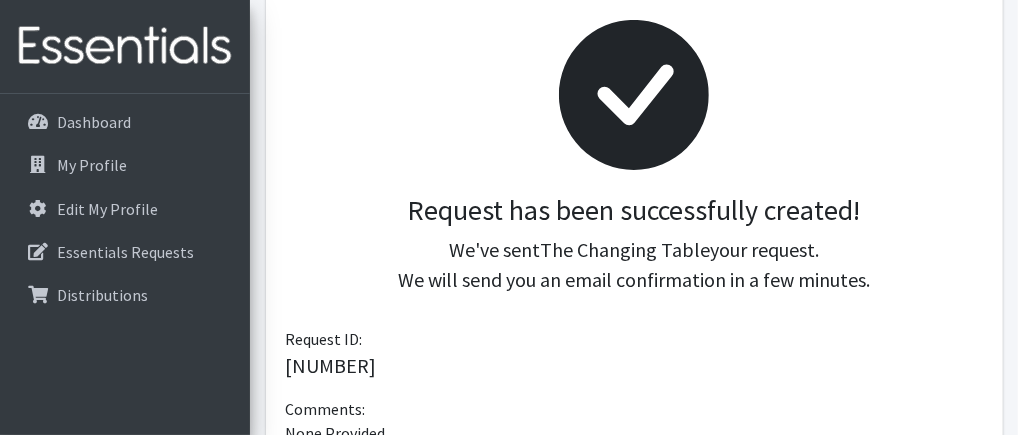 click at bounding box center (634, 95) 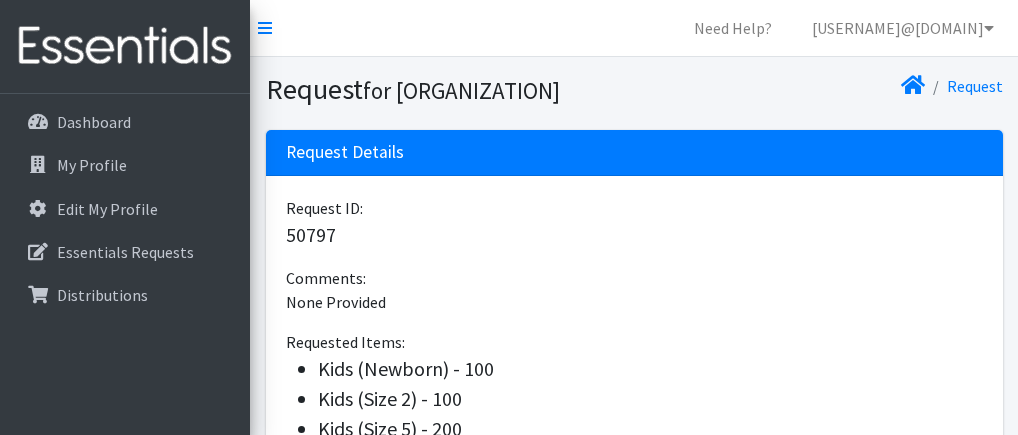 scroll, scrollTop: 203, scrollLeft: 0, axis: vertical 